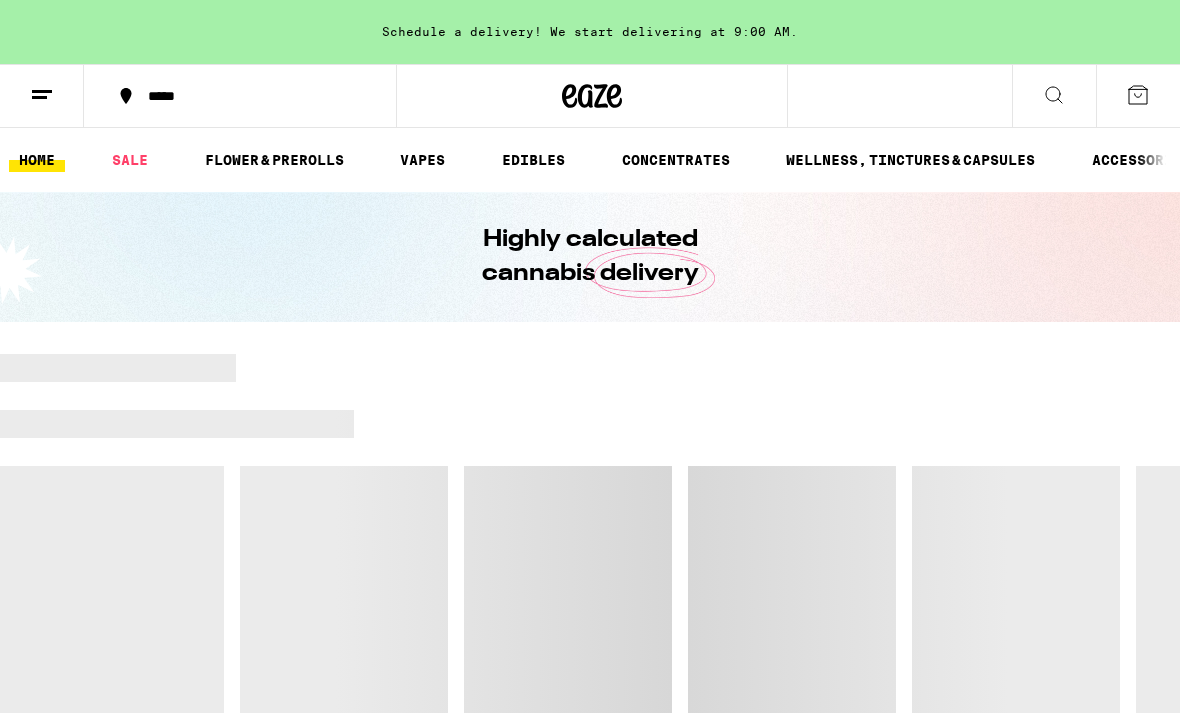 scroll, scrollTop: 0, scrollLeft: 0, axis: both 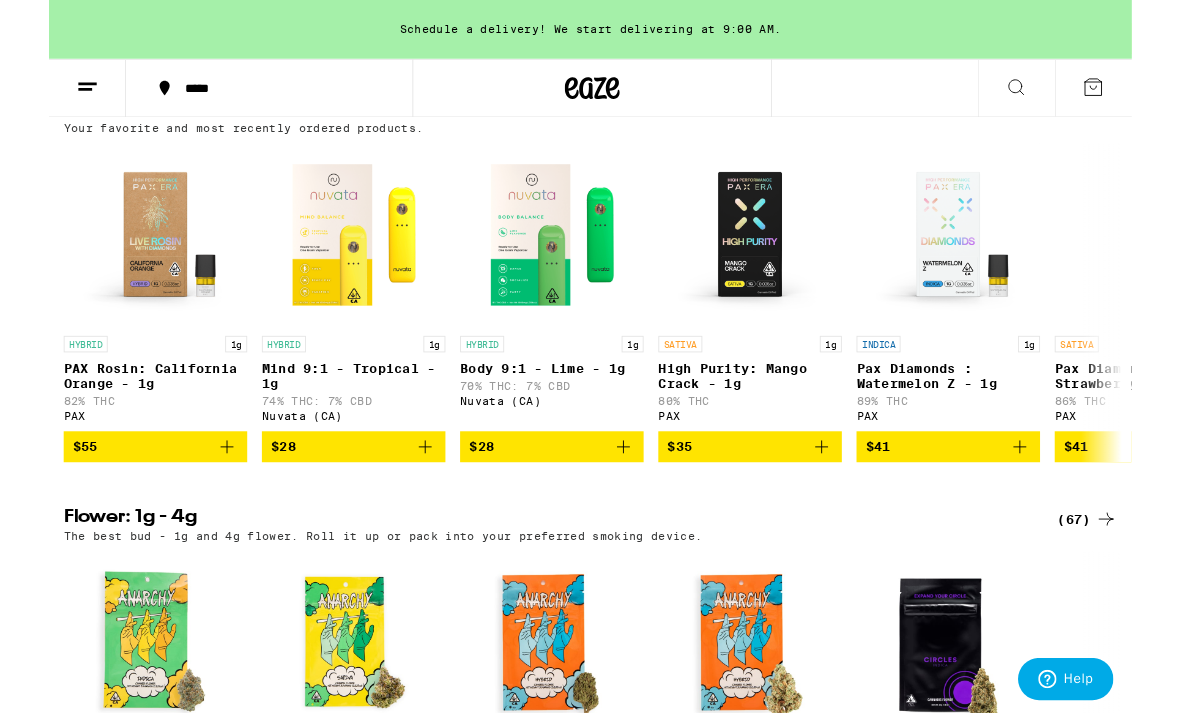 click on "High Purity: Mango Crack - 1g" at bounding box center (764, 410) 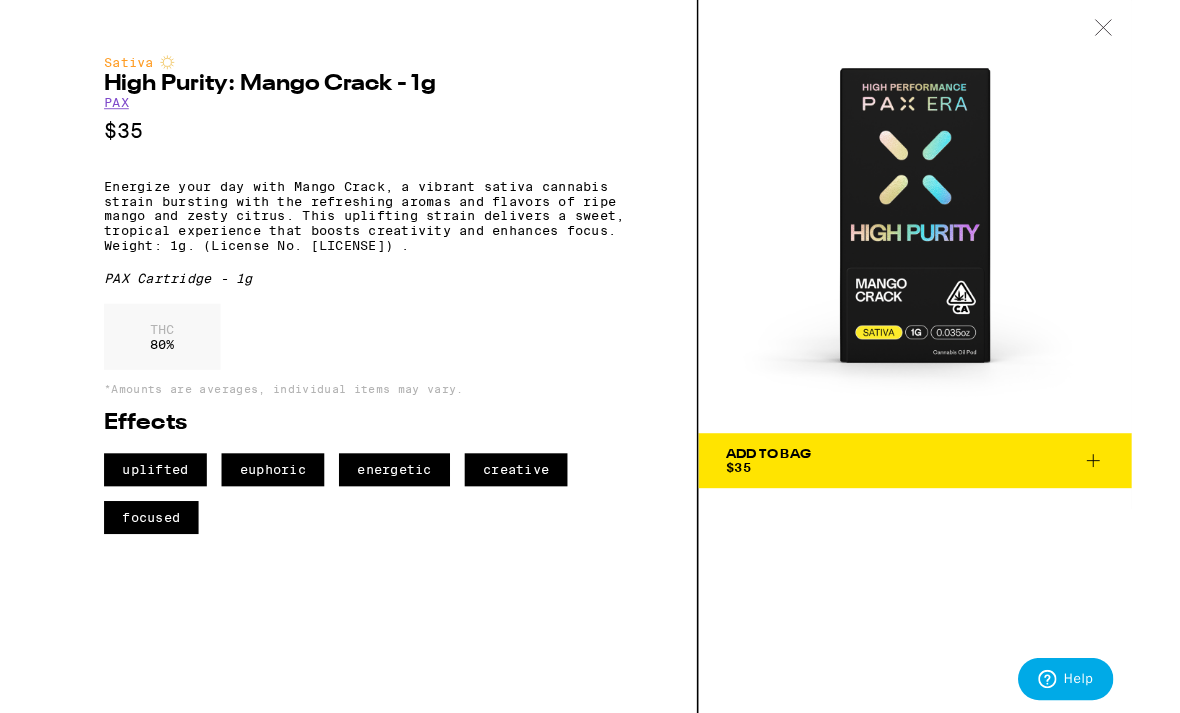 click on "PAX" at bounding box center (73, 112) 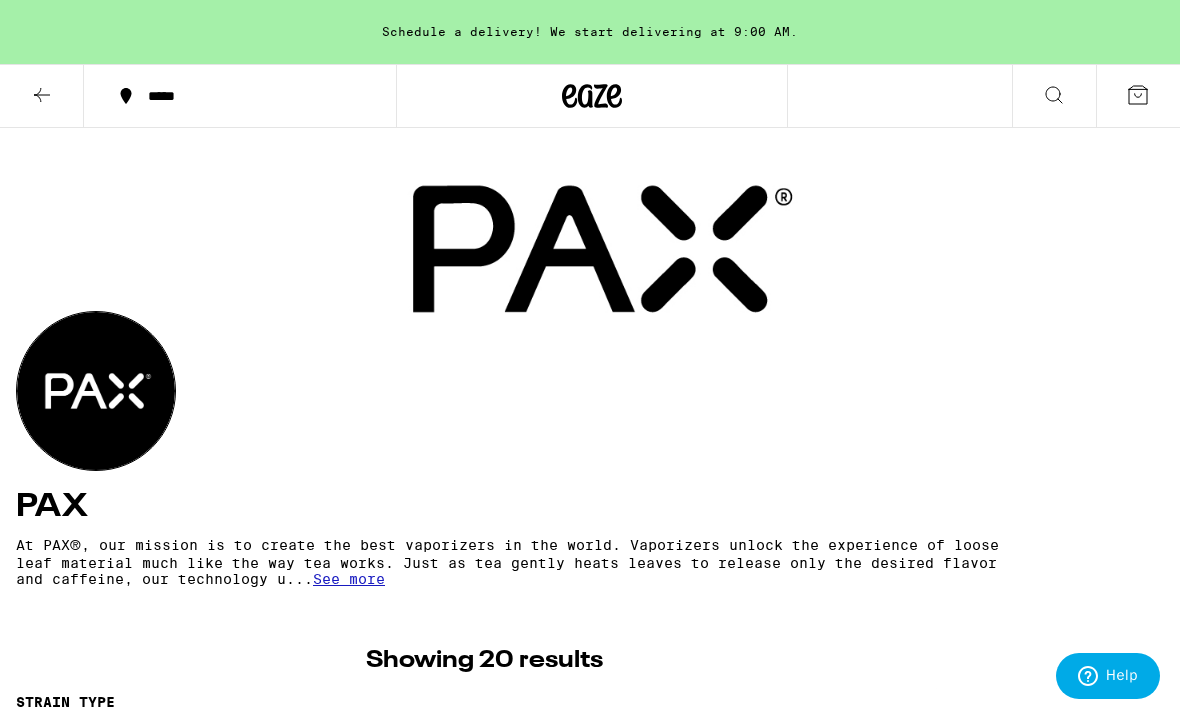 scroll, scrollTop: 0, scrollLeft: 0, axis: both 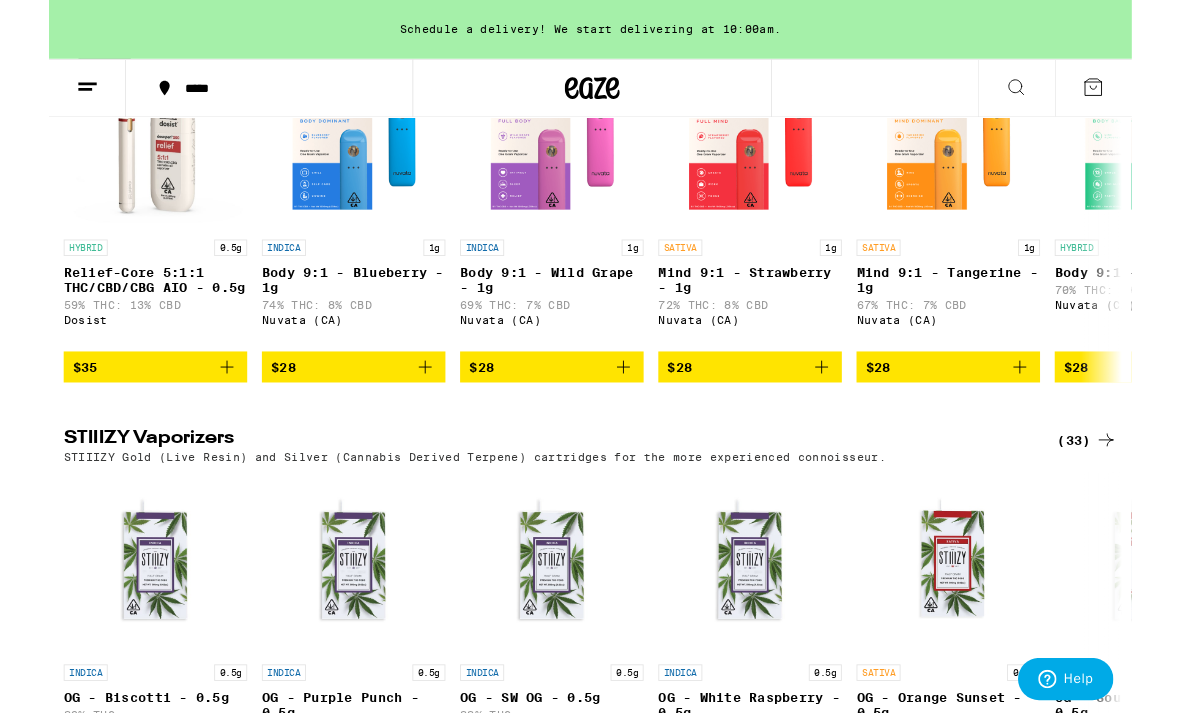 click on "Relief-Core 5:1:1 THC/CBD/CBG AIO - 0.5g" at bounding box center [116, 305] 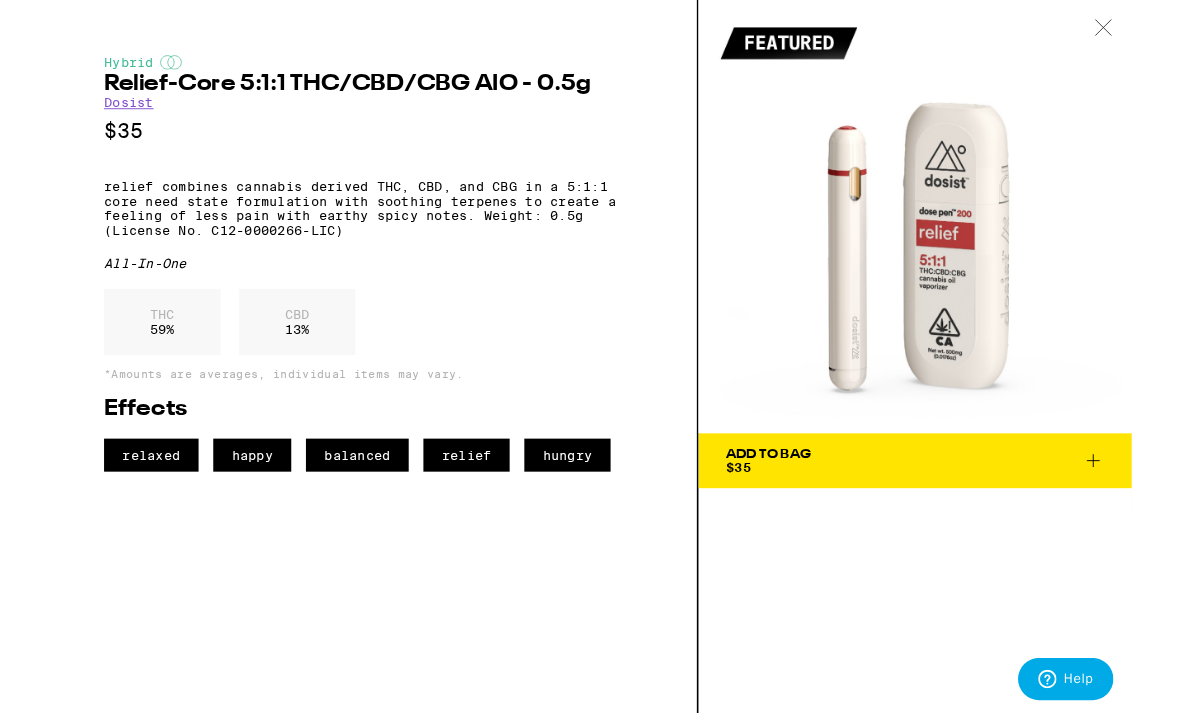 click on "Dosist" at bounding box center (87, 112) 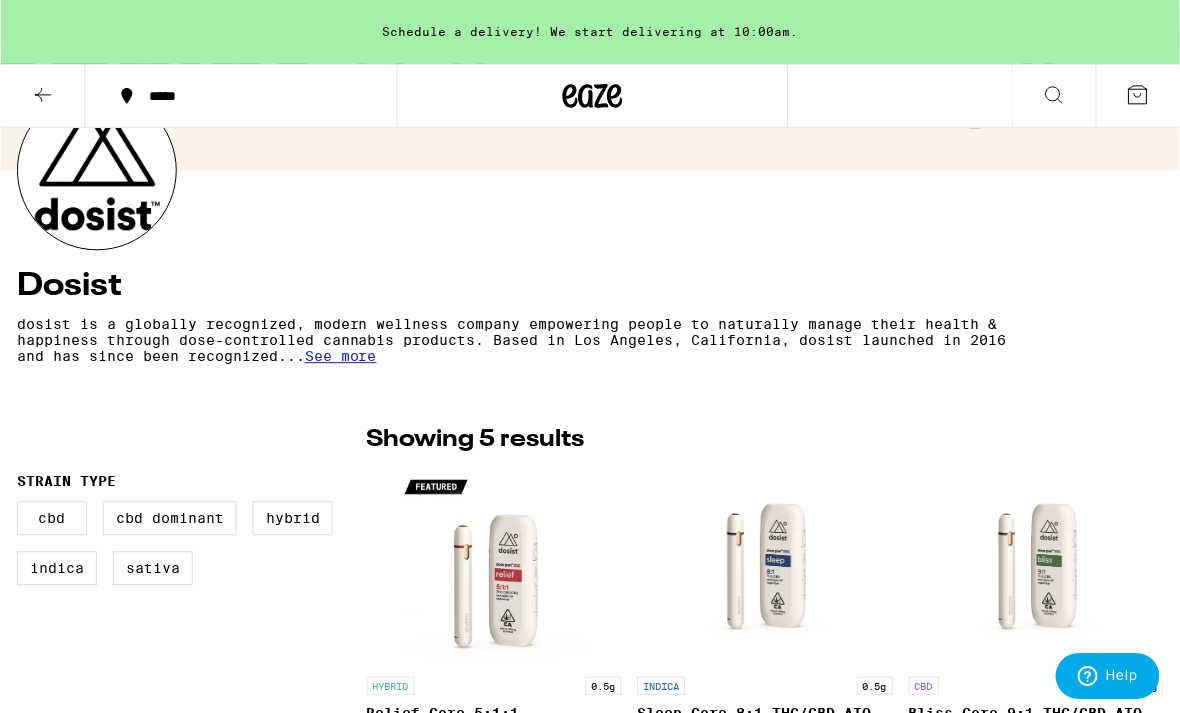 scroll, scrollTop: 0, scrollLeft: 0, axis: both 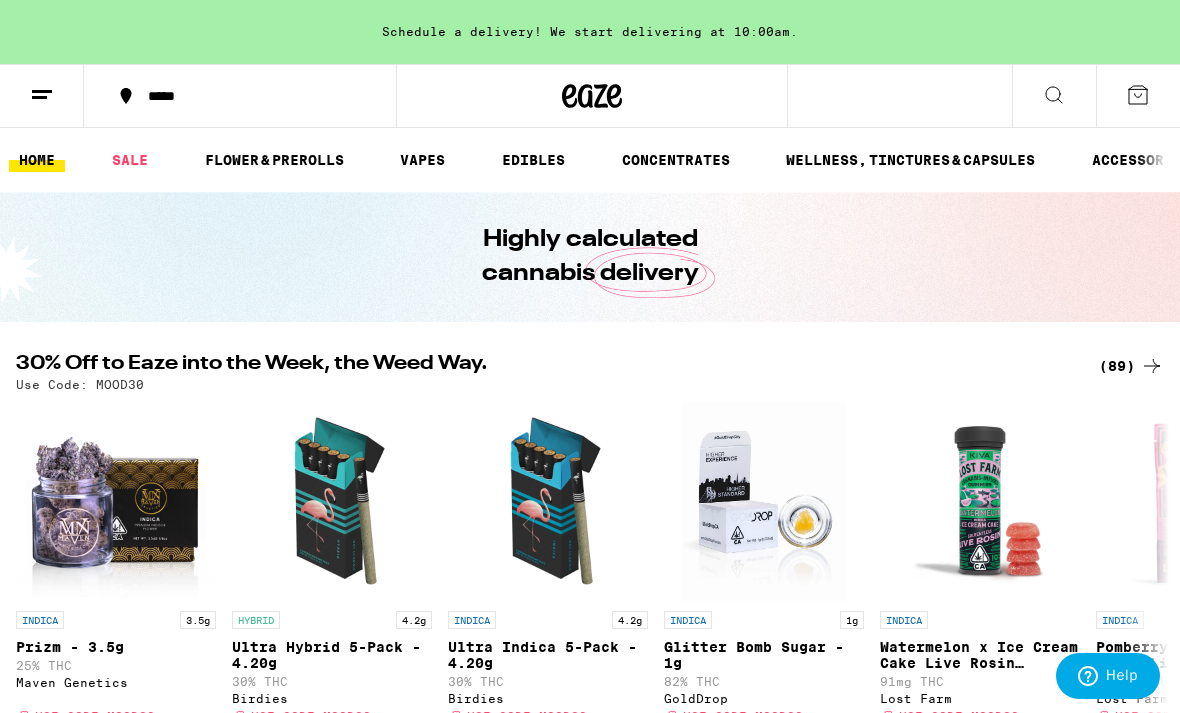 click at bounding box center (42, 96) 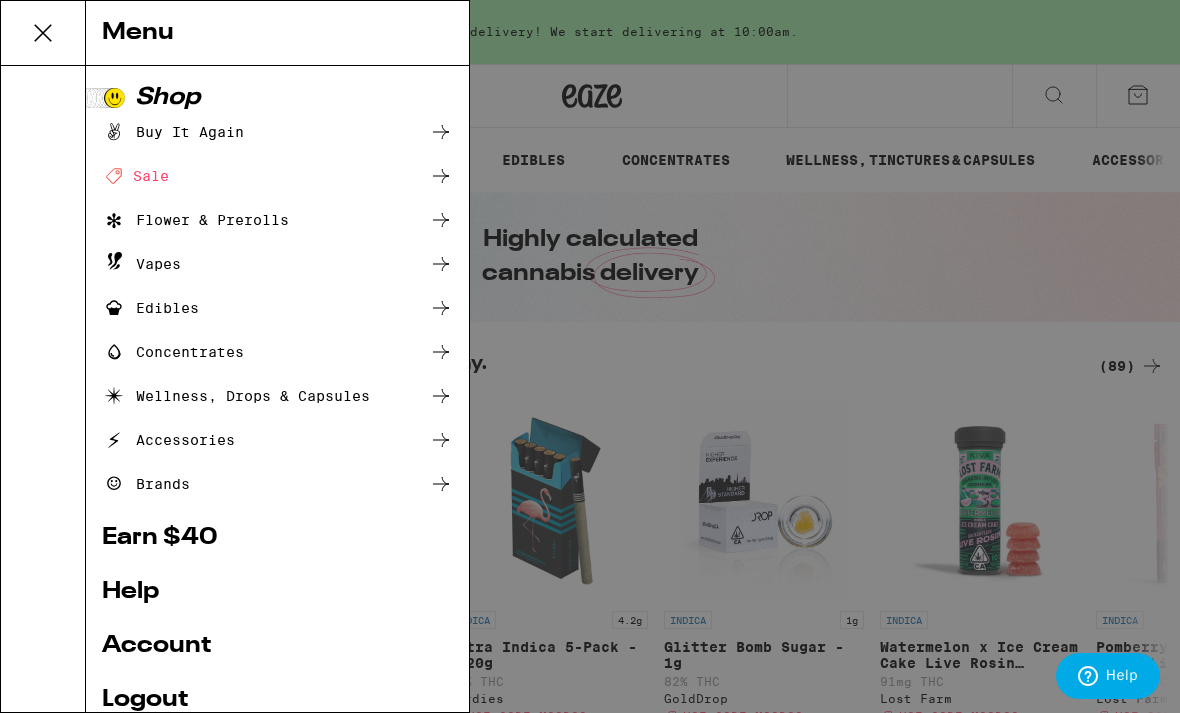 click on "Deal Created with Sketch." 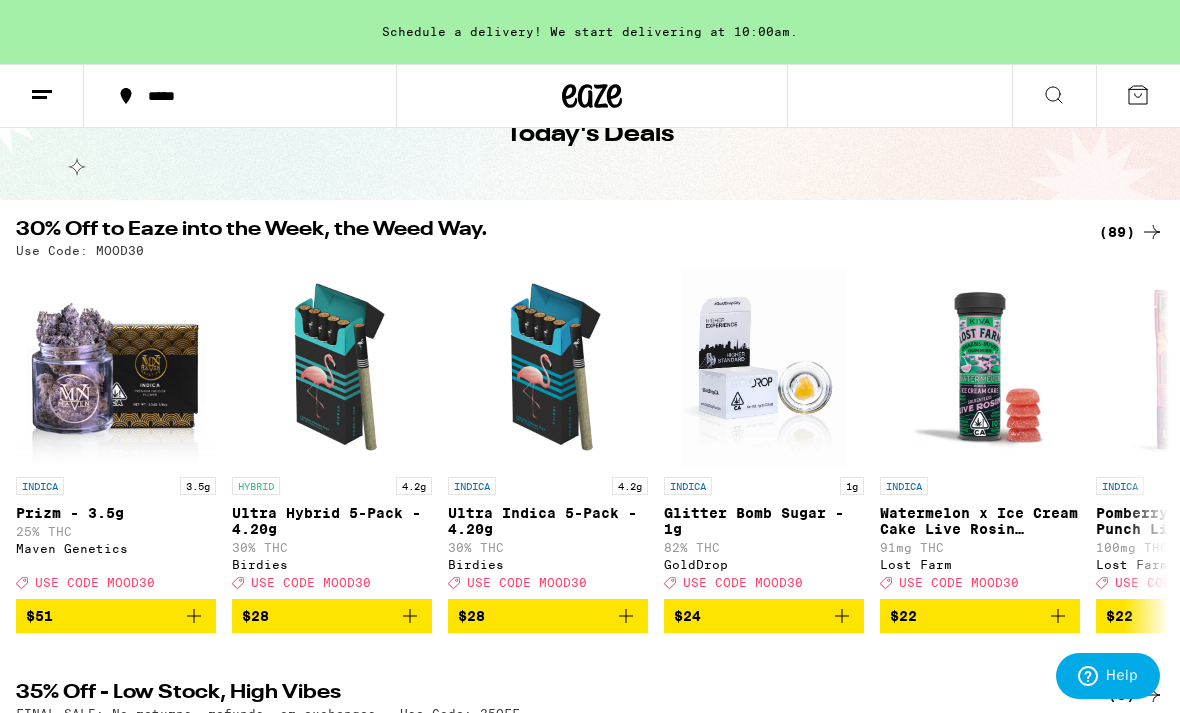 scroll, scrollTop: 0, scrollLeft: 0, axis: both 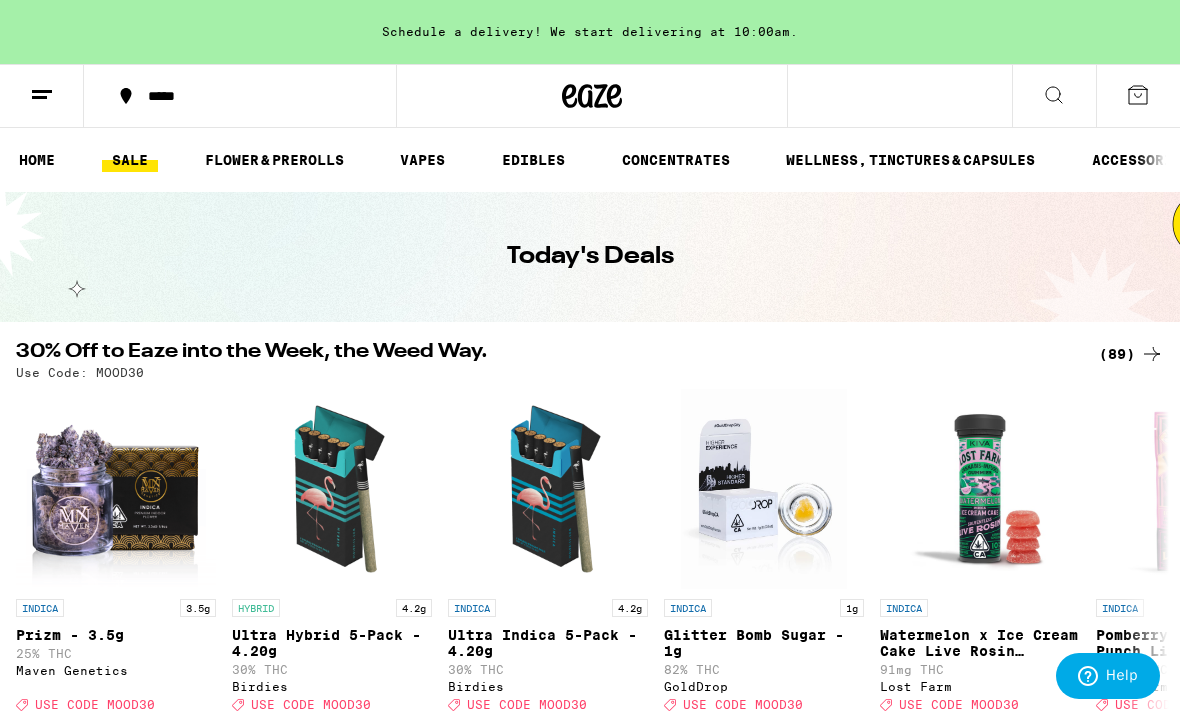click 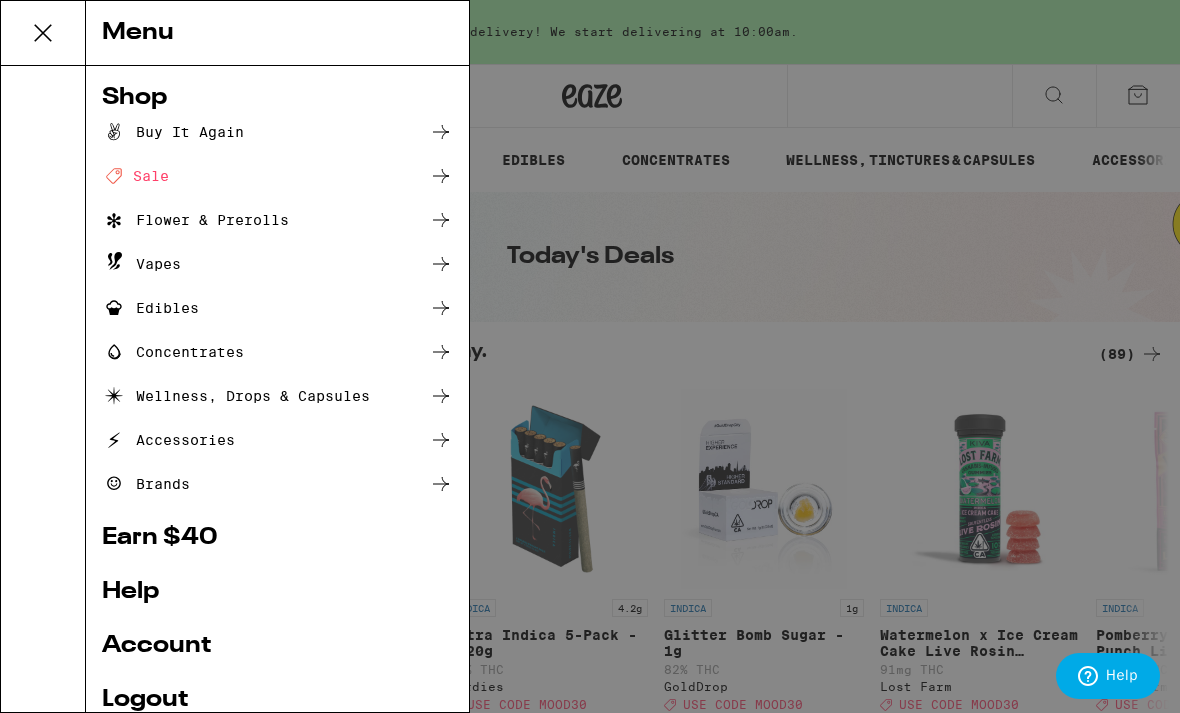 click on "Vapes" at bounding box center [141, 264] 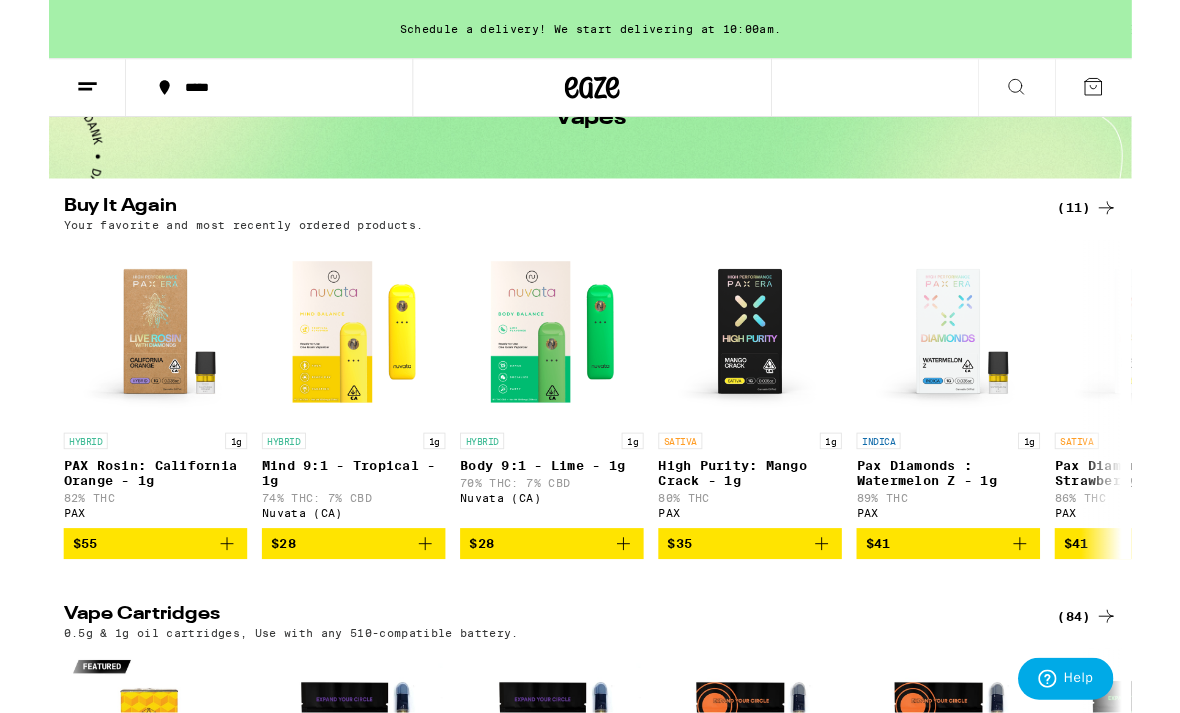 scroll, scrollTop: 131, scrollLeft: 0, axis: vertical 